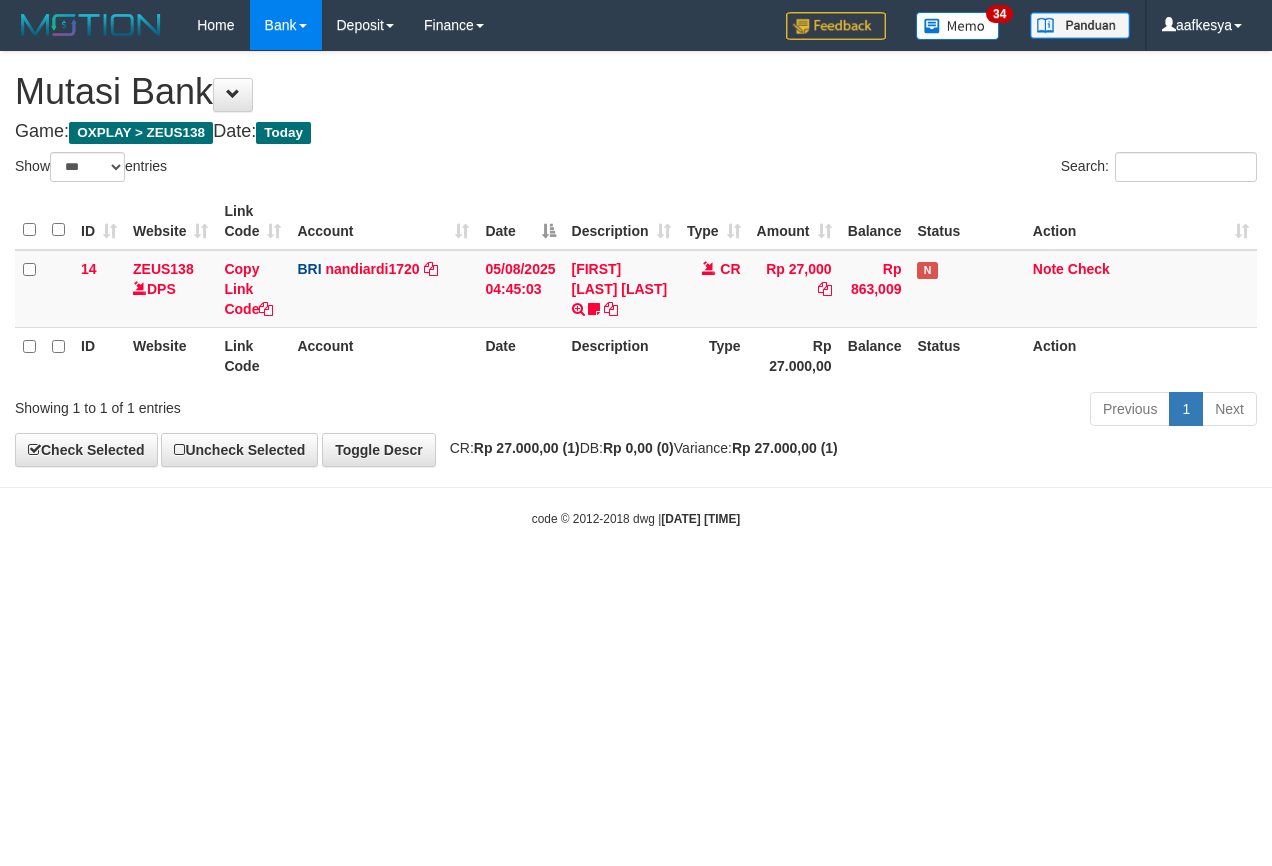 select on "***" 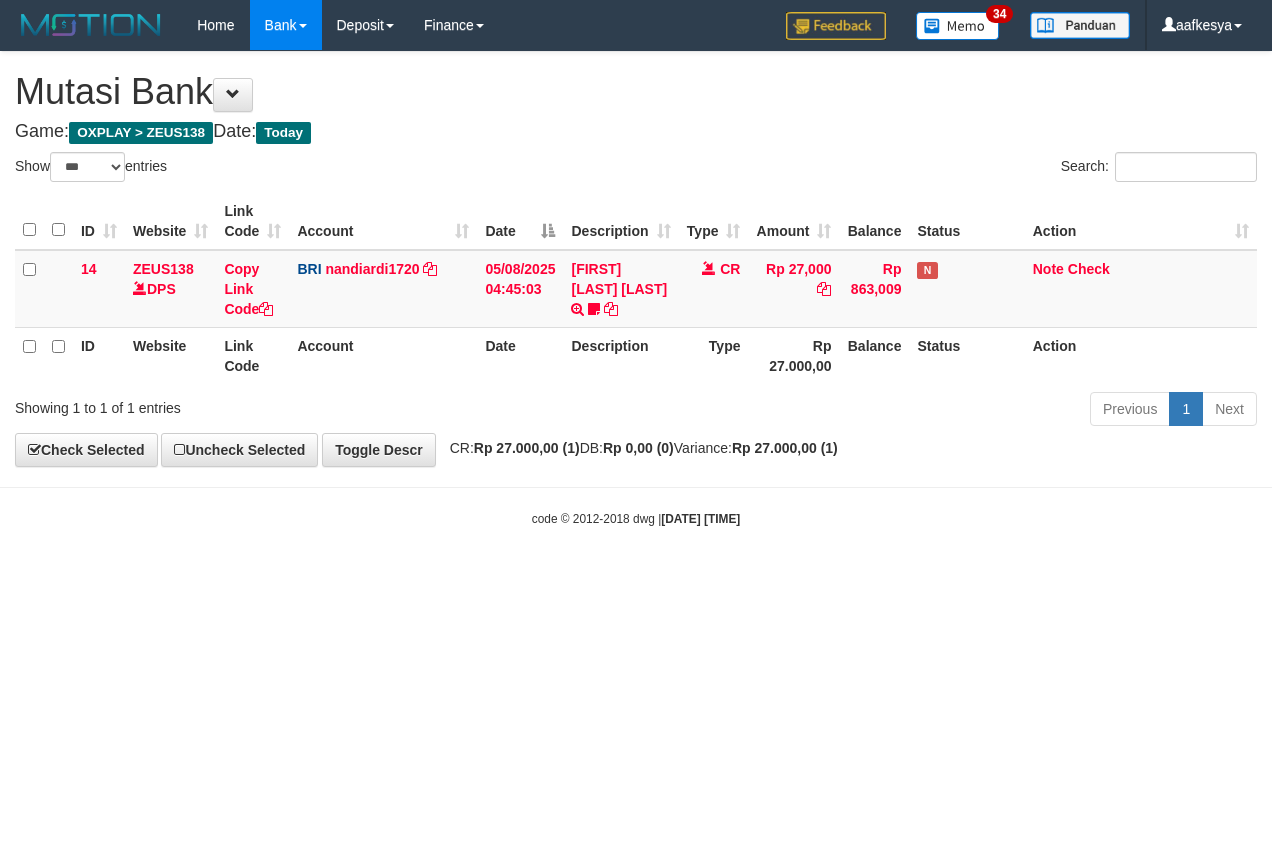scroll, scrollTop: 0, scrollLeft: 0, axis: both 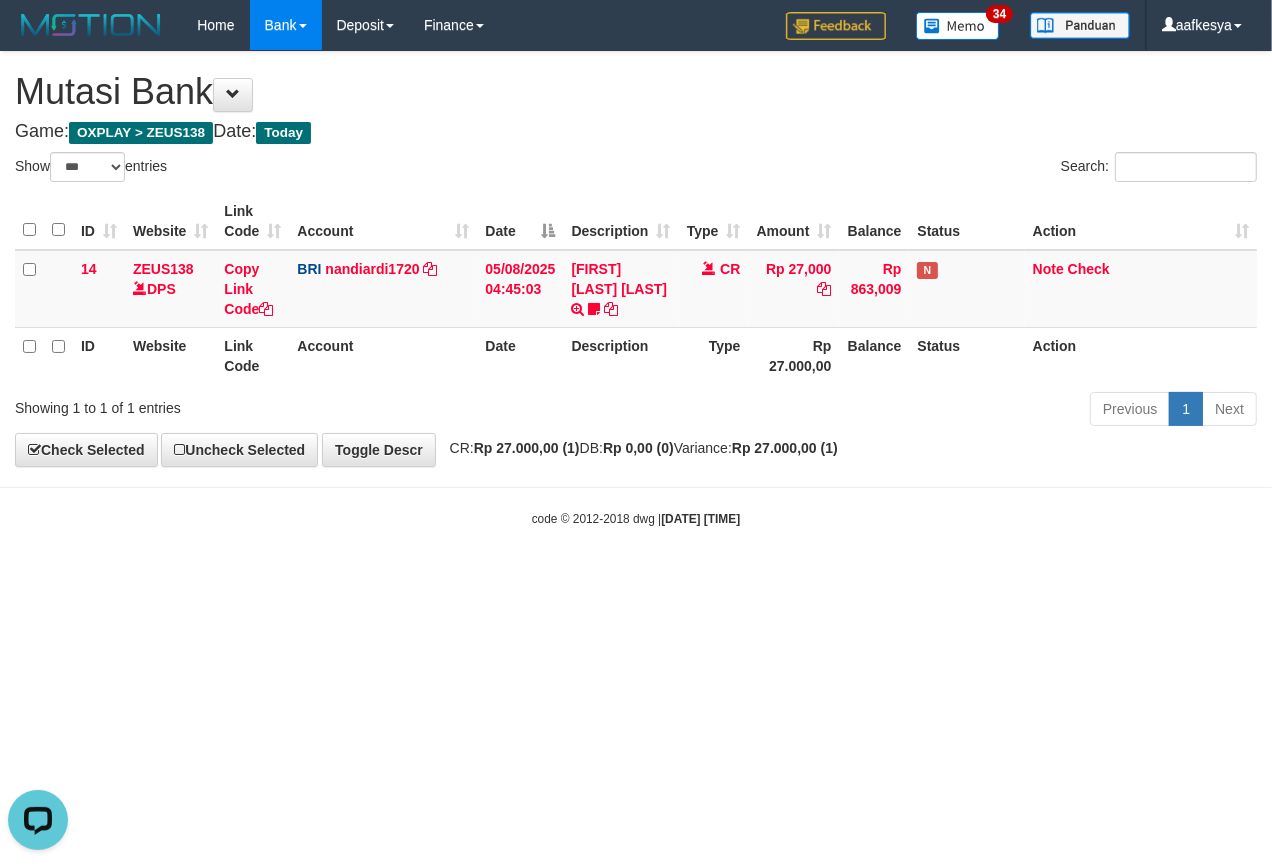 click on "Toggle navigation
Home
Bank
Account List
Load
By Website
Group
[OXPLAY]													ZEUS138
By Load Group (DPS)
Sync" at bounding box center [636, 289] 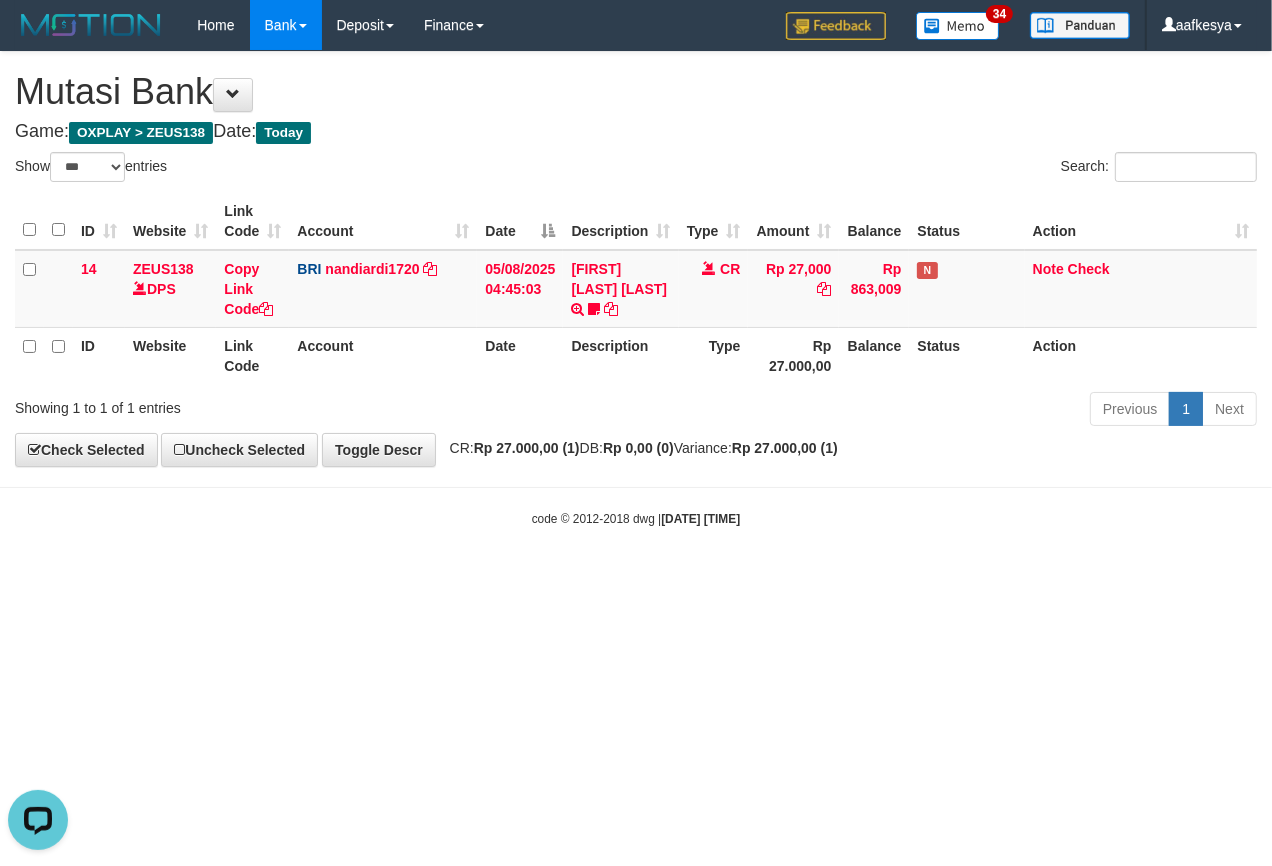 click on "Toggle navigation
Home
Bank
Account List
Load
By Website
Group
[OXPLAY]													ZEUS138
By Load Group (DPS)
Sync" at bounding box center [636, 289] 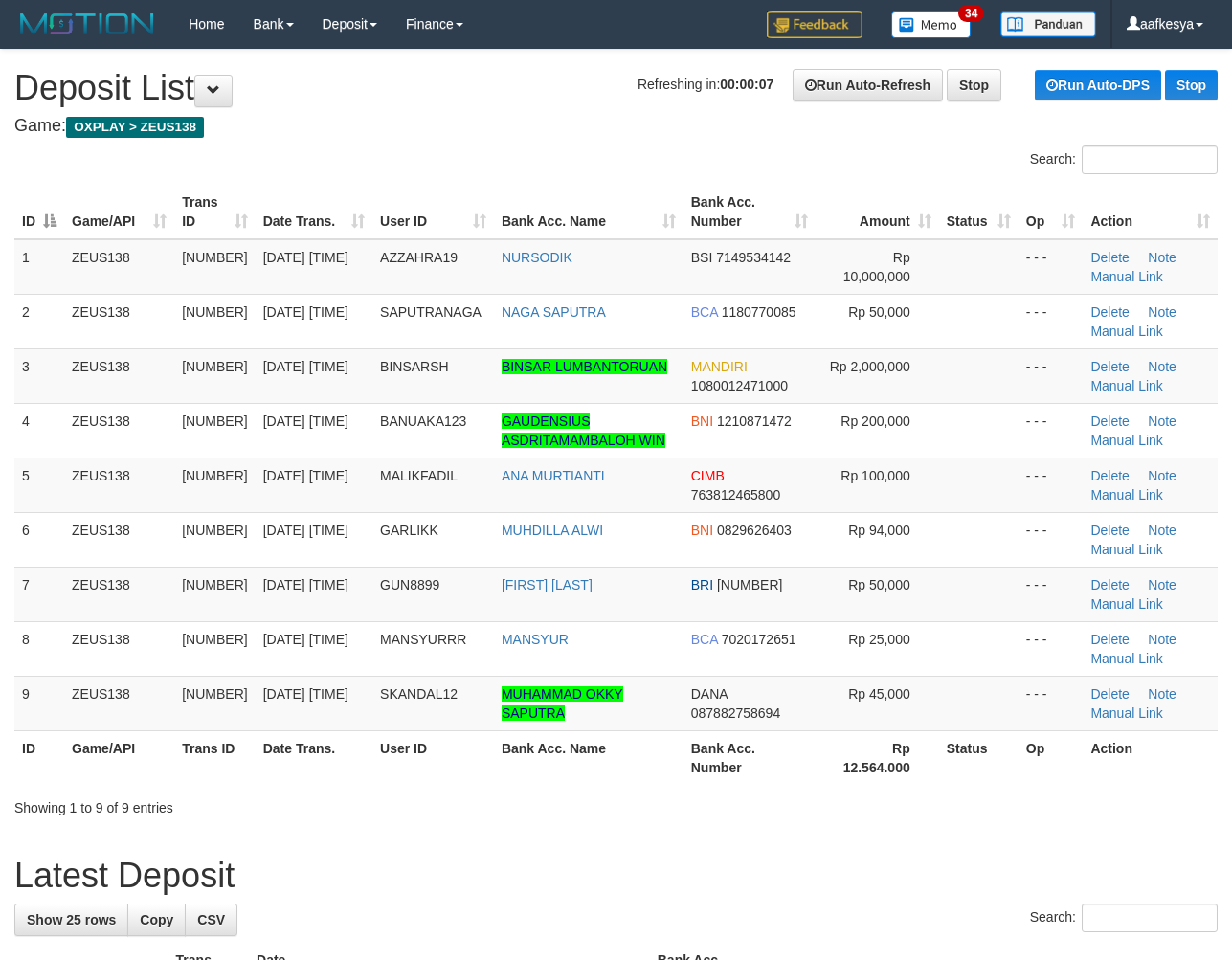 scroll, scrollTop: 0, scrollLeft: 0, axis: both 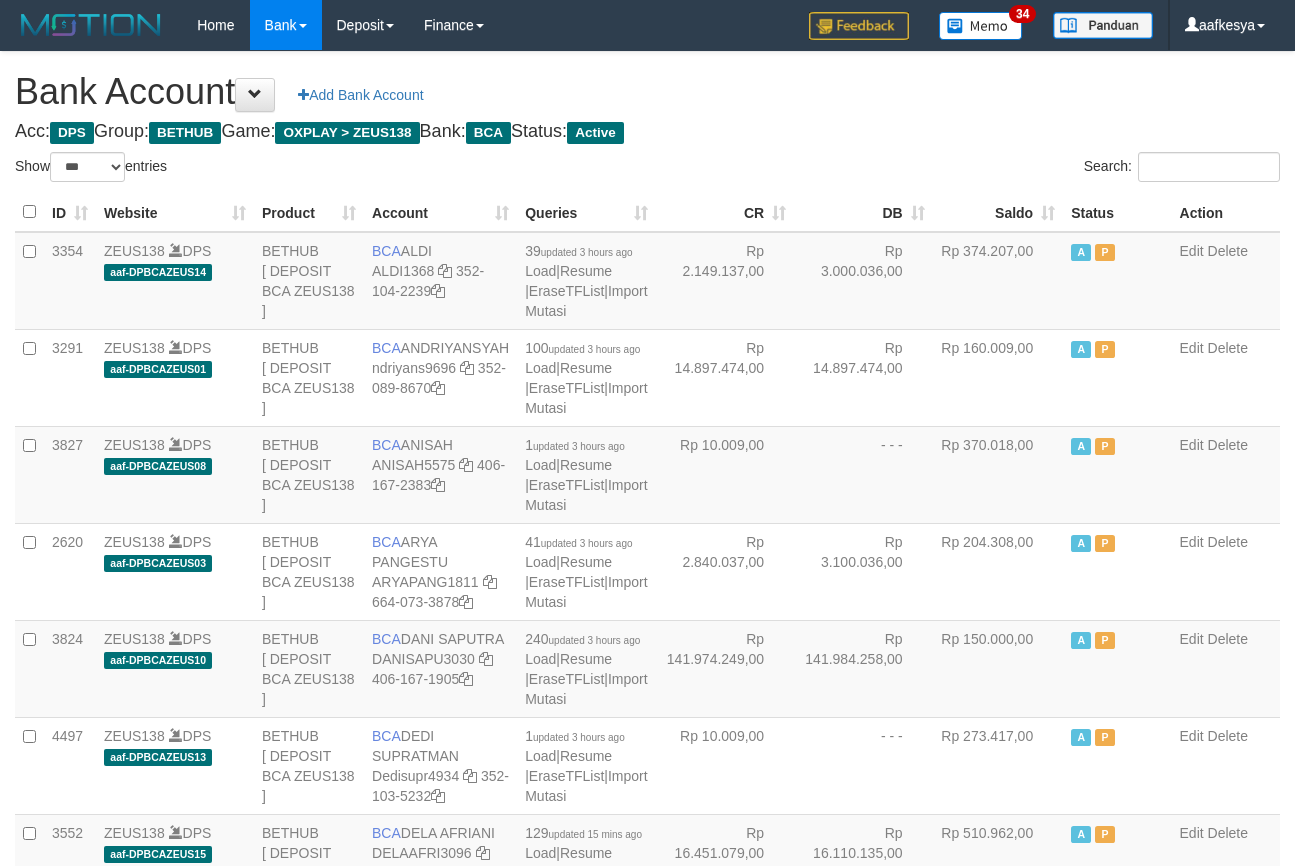 select on "***" 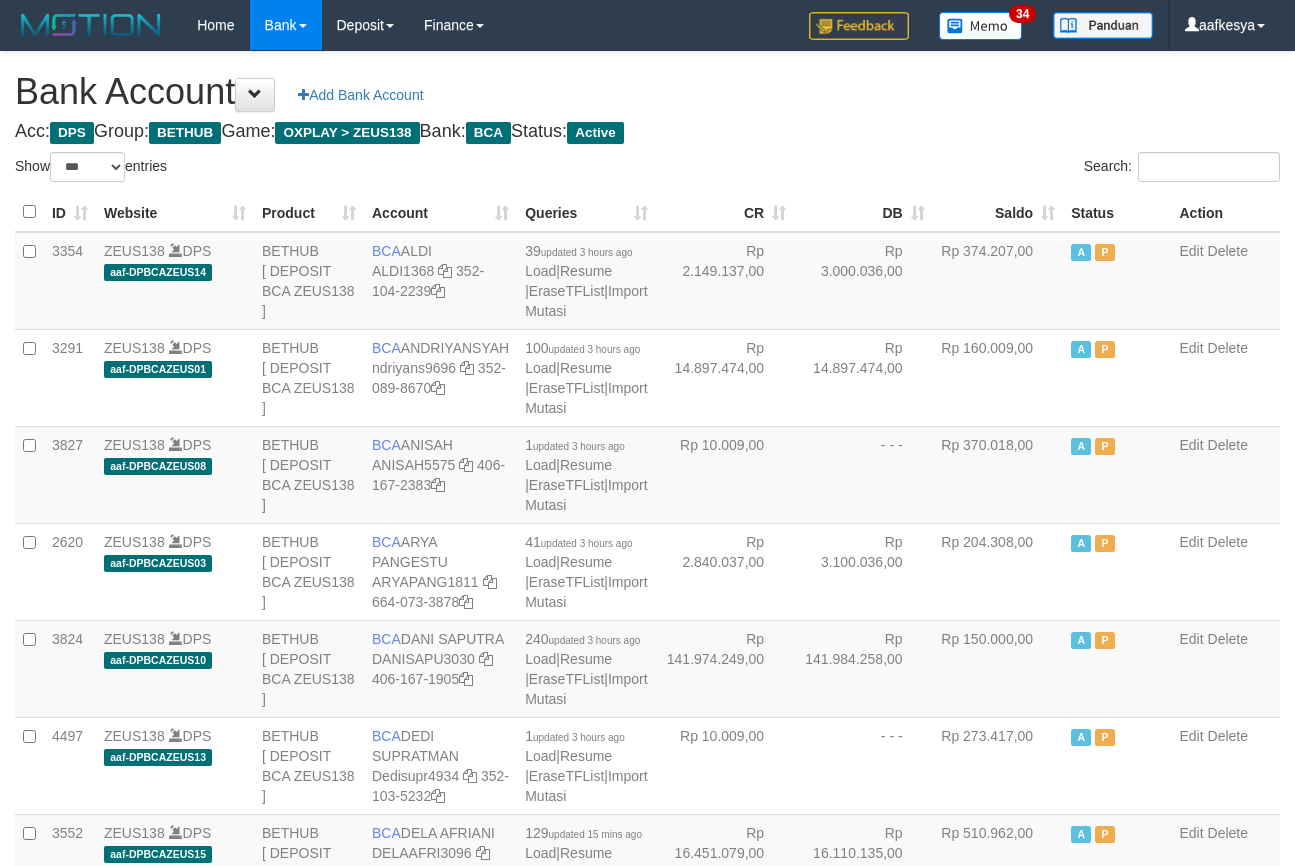scroll, scrollTop: 2666, scrollLeft: 0, axis: vertical 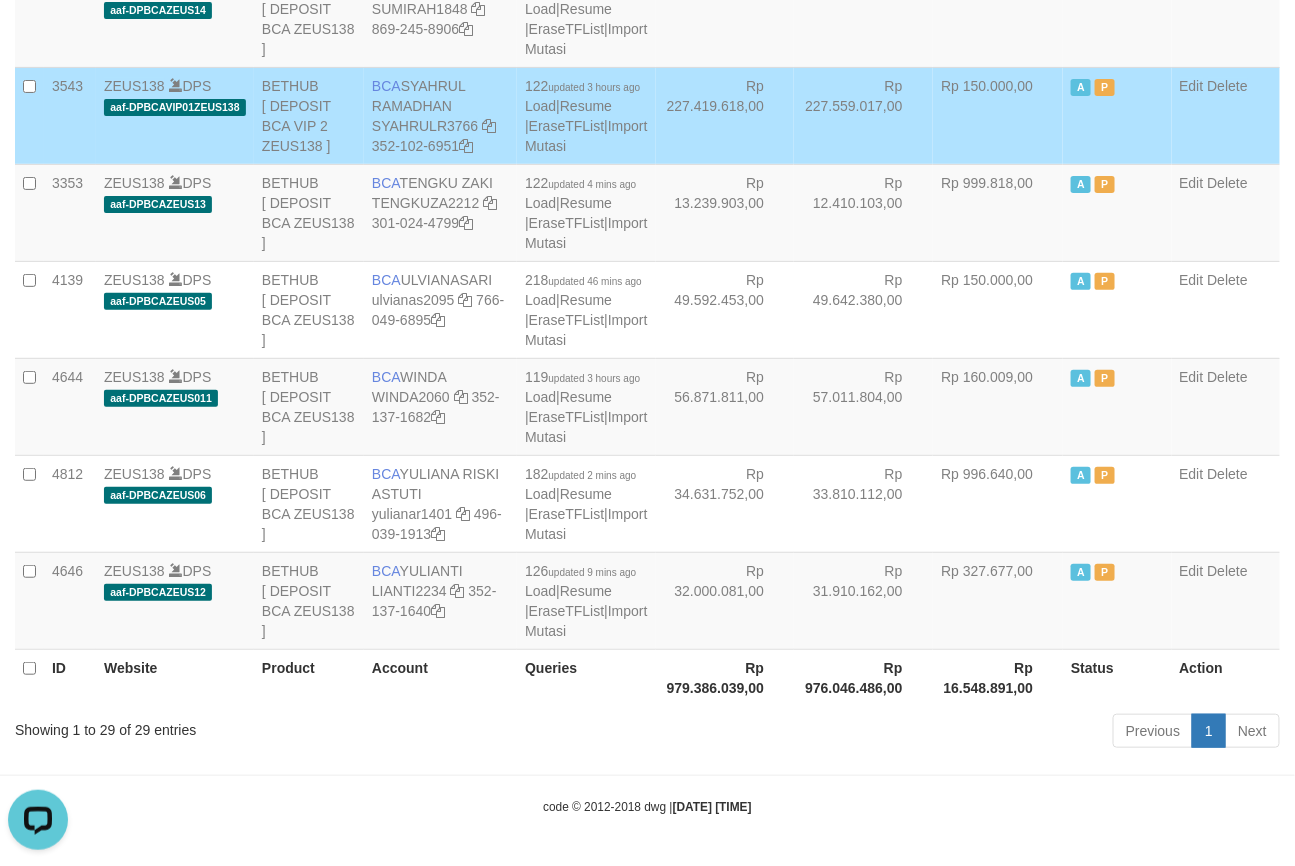click on "Rp 150.000,00" at bounding box center [998, 115] 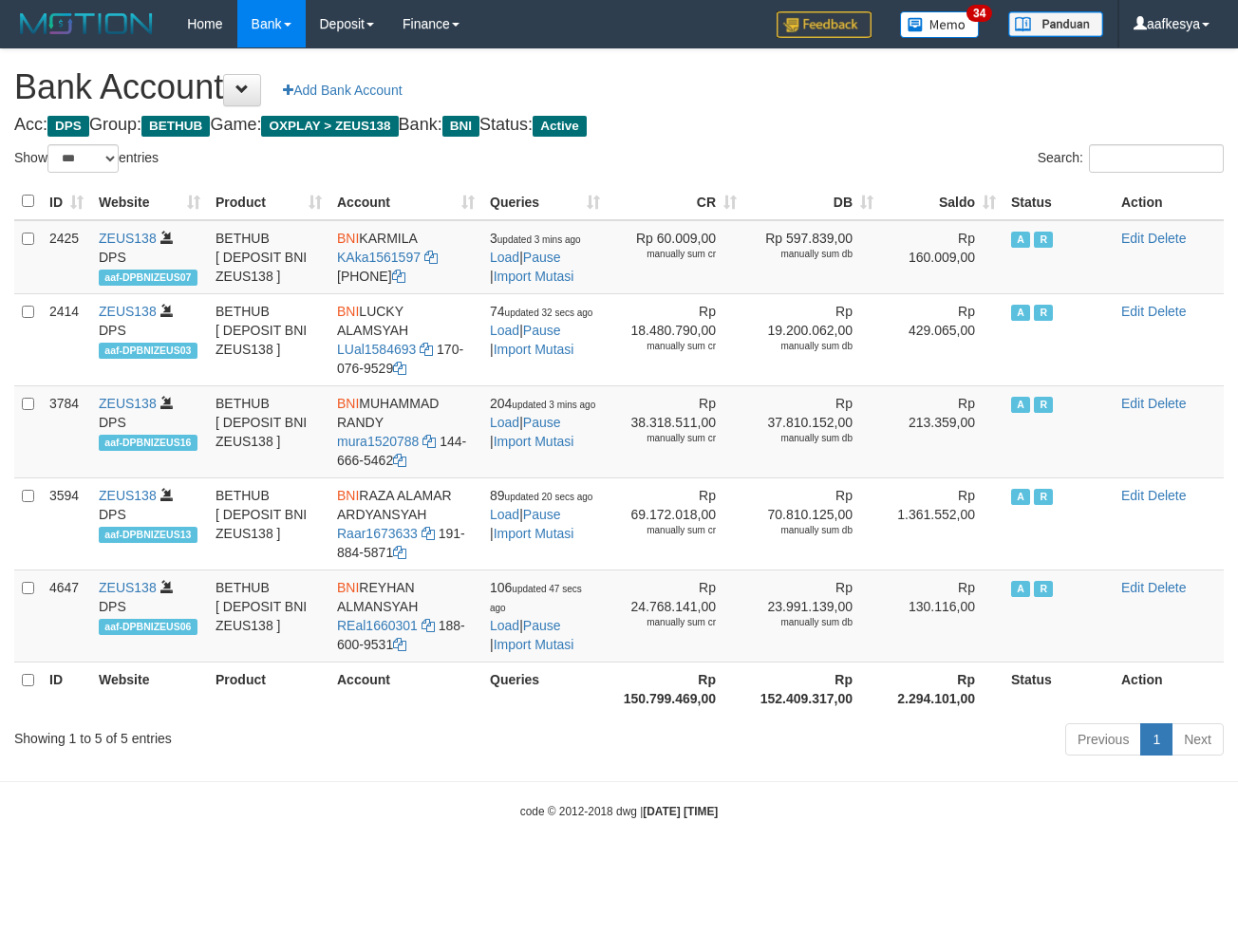 select on "***" 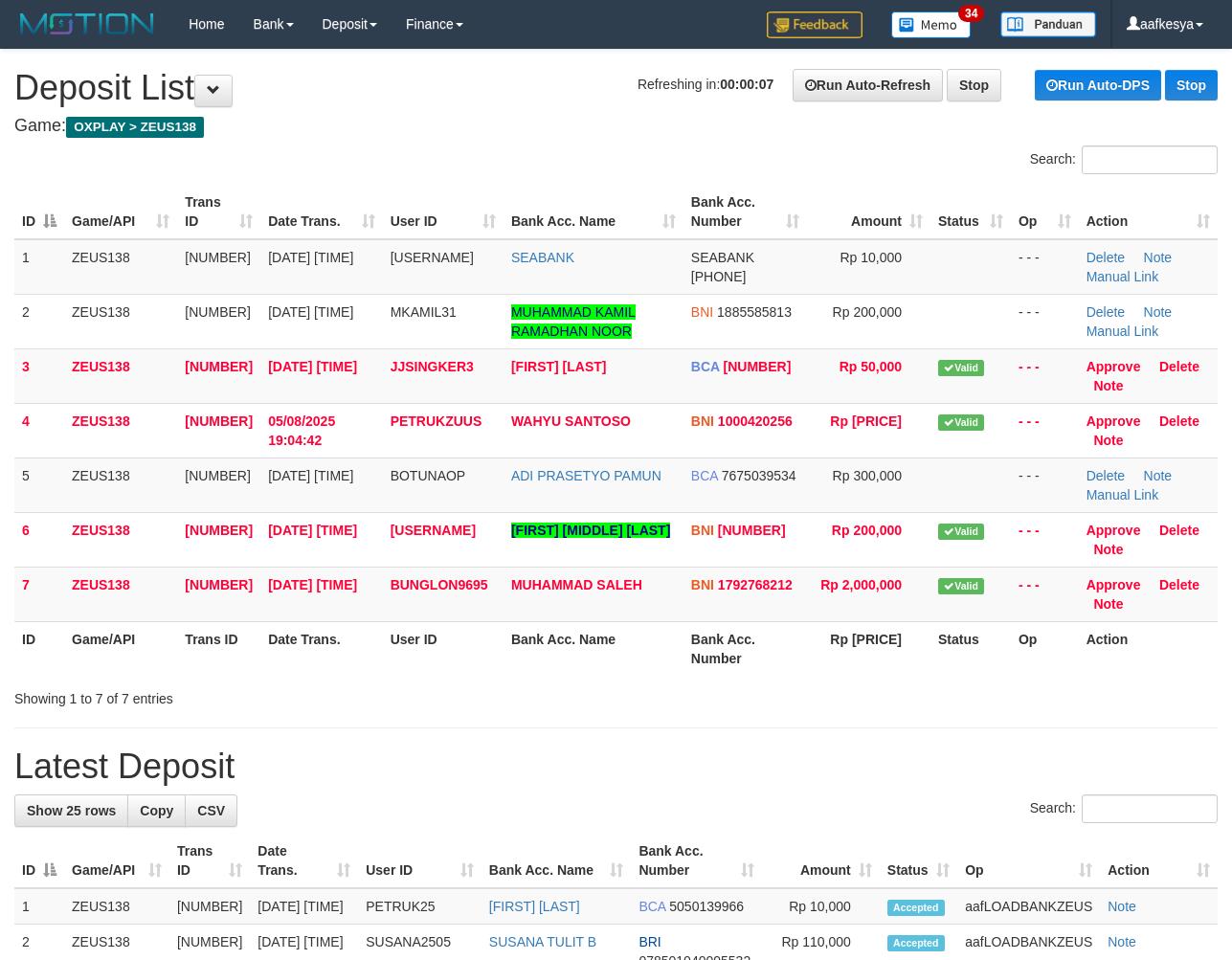 scroll, scrollTop: 0, scrollLeft: 0, axis: both 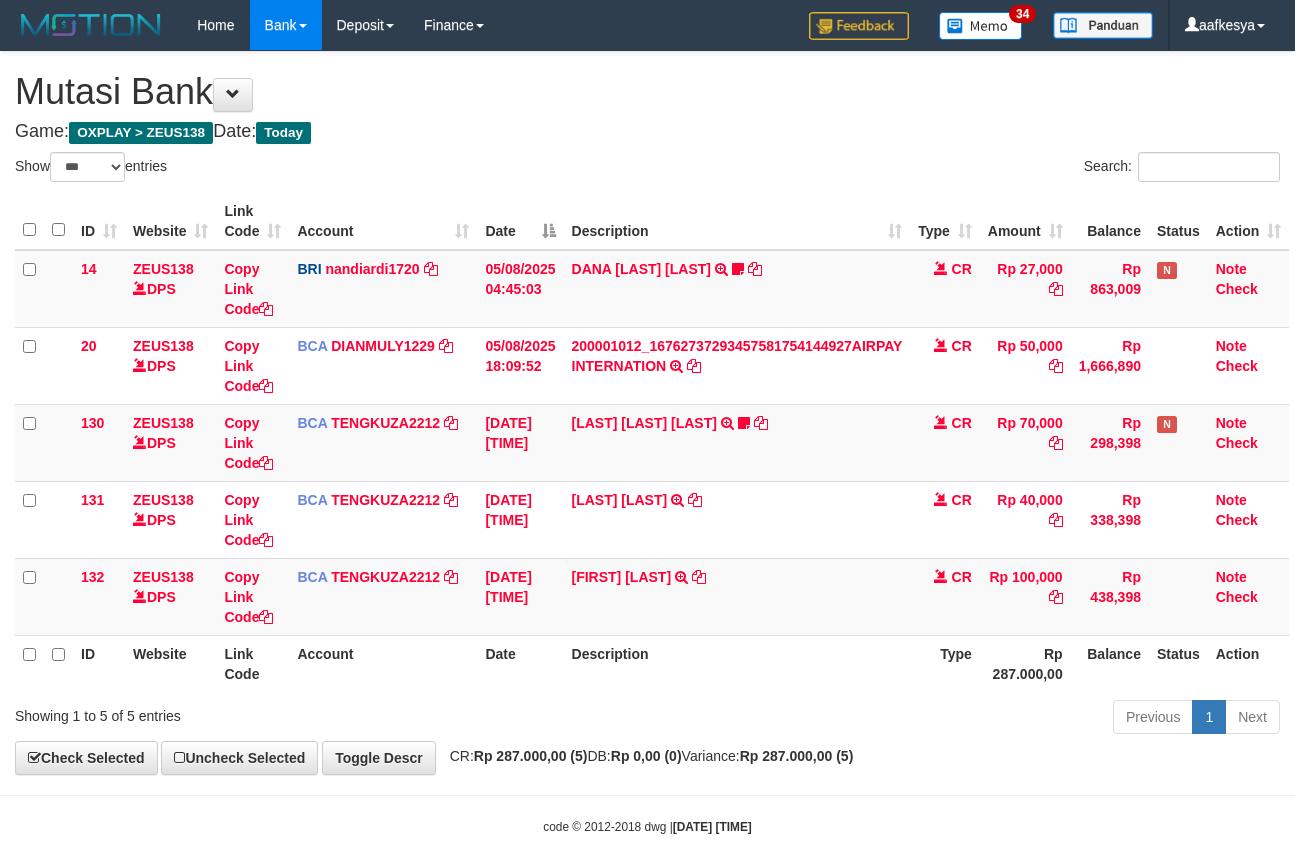 select on "***" 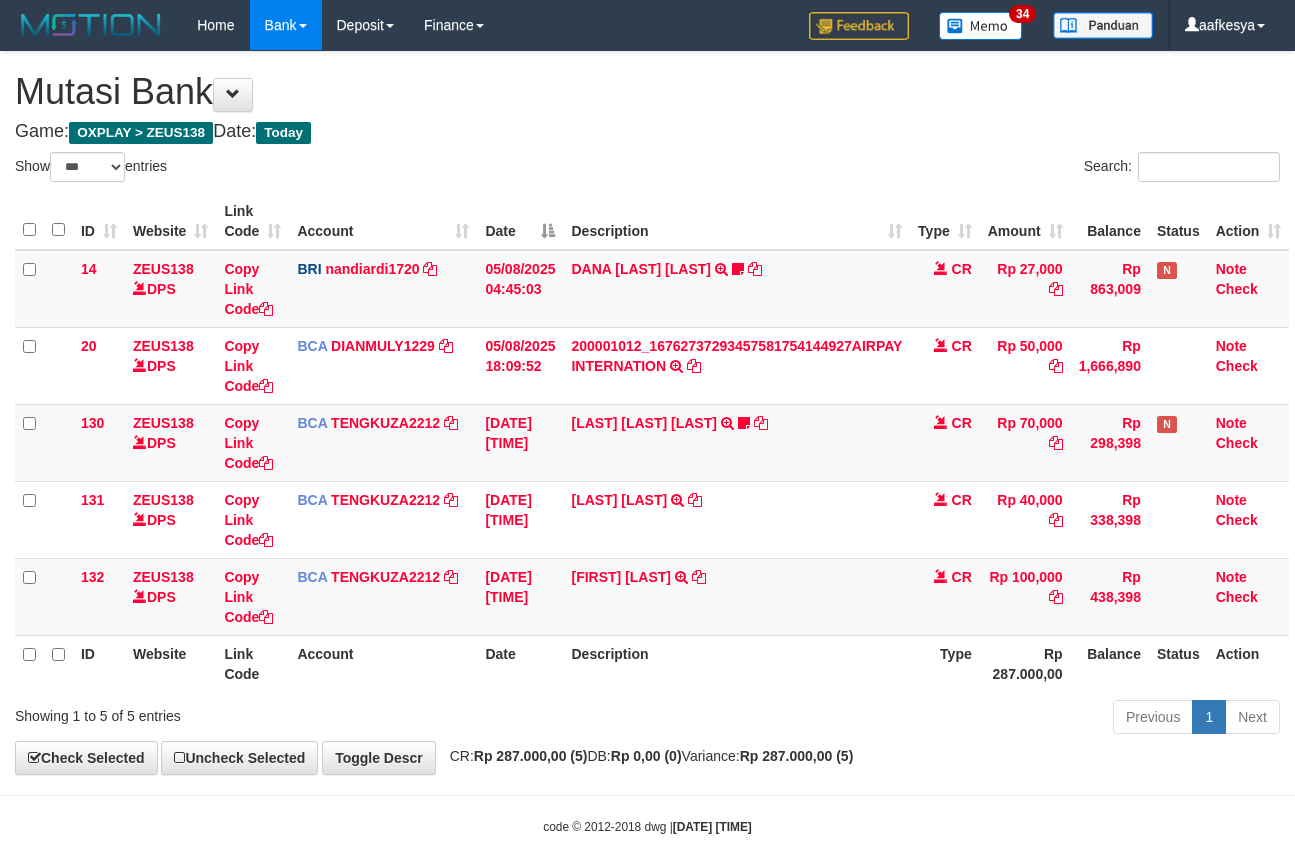 scroll, scrollTop: 0, scrollLeft: 0, axis: both 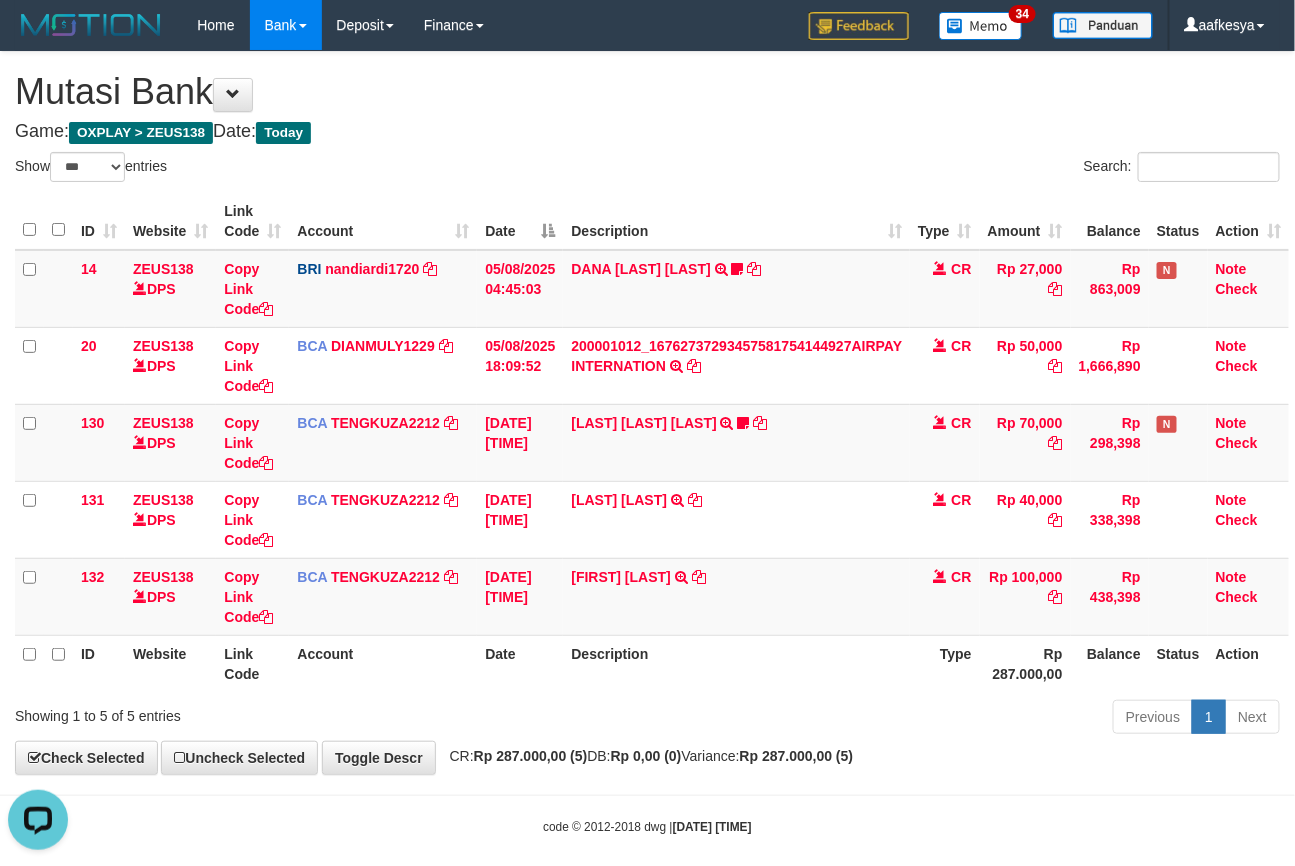 click on "Previous 1 Next" at bounding box center [917, 719] 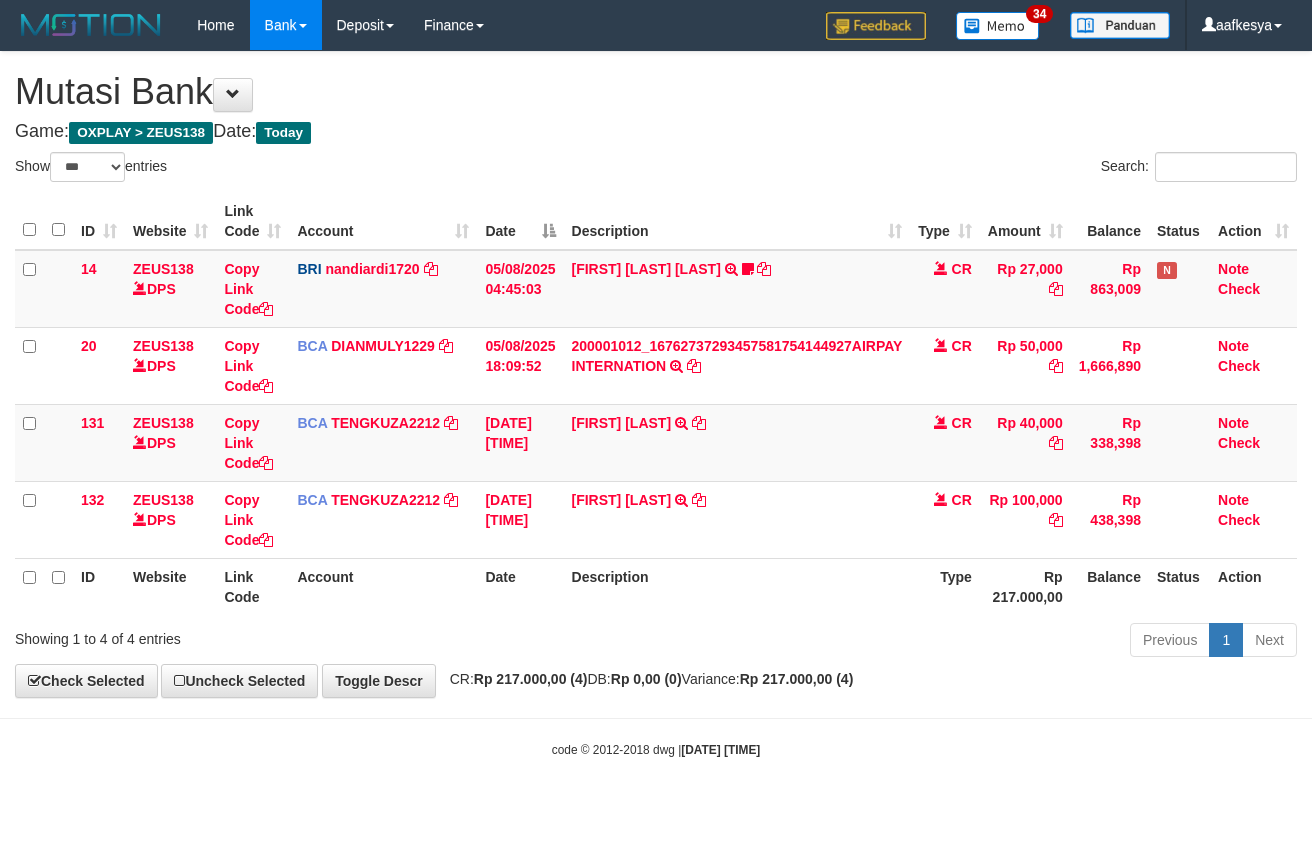 select on "***" 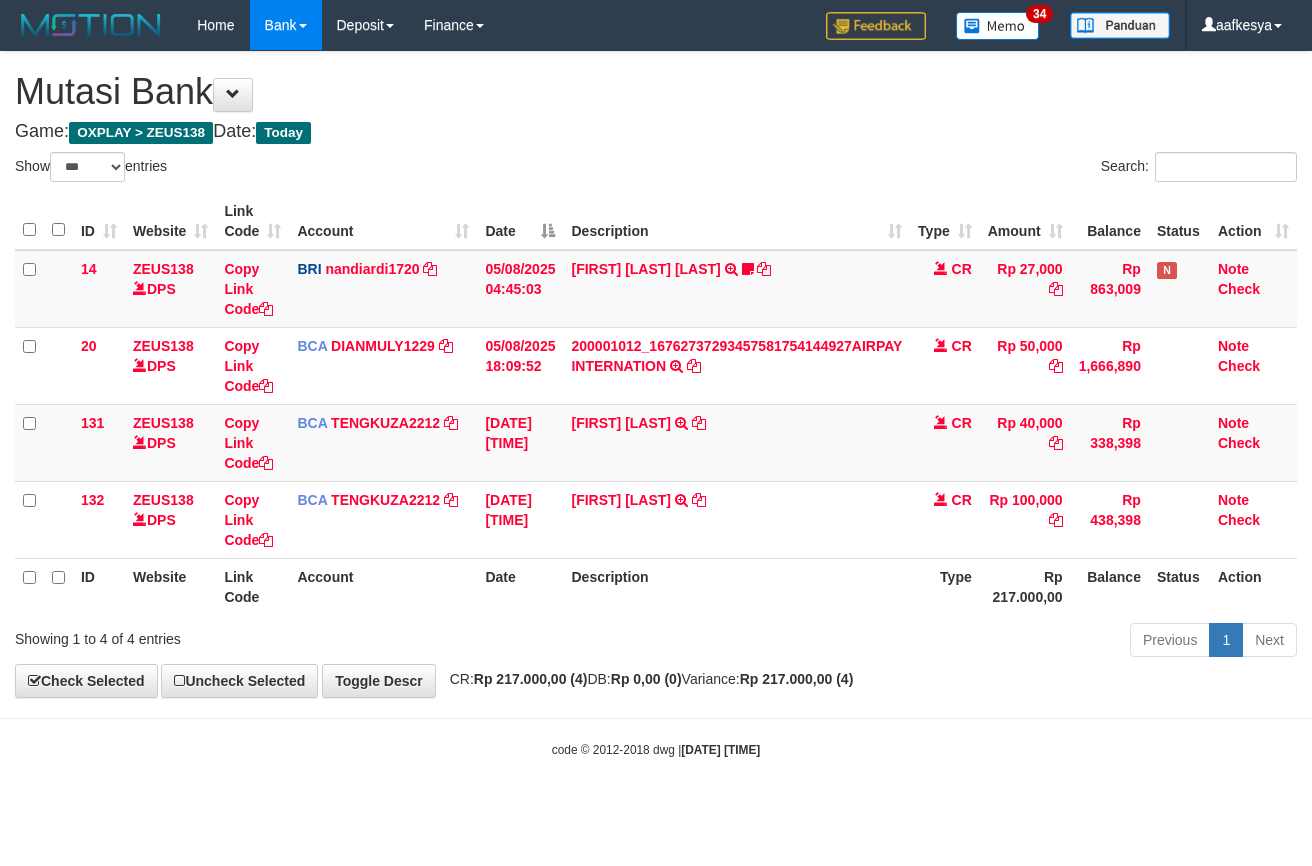 scroll, scrollTop: 0, scrollLeft: 0, axis: both 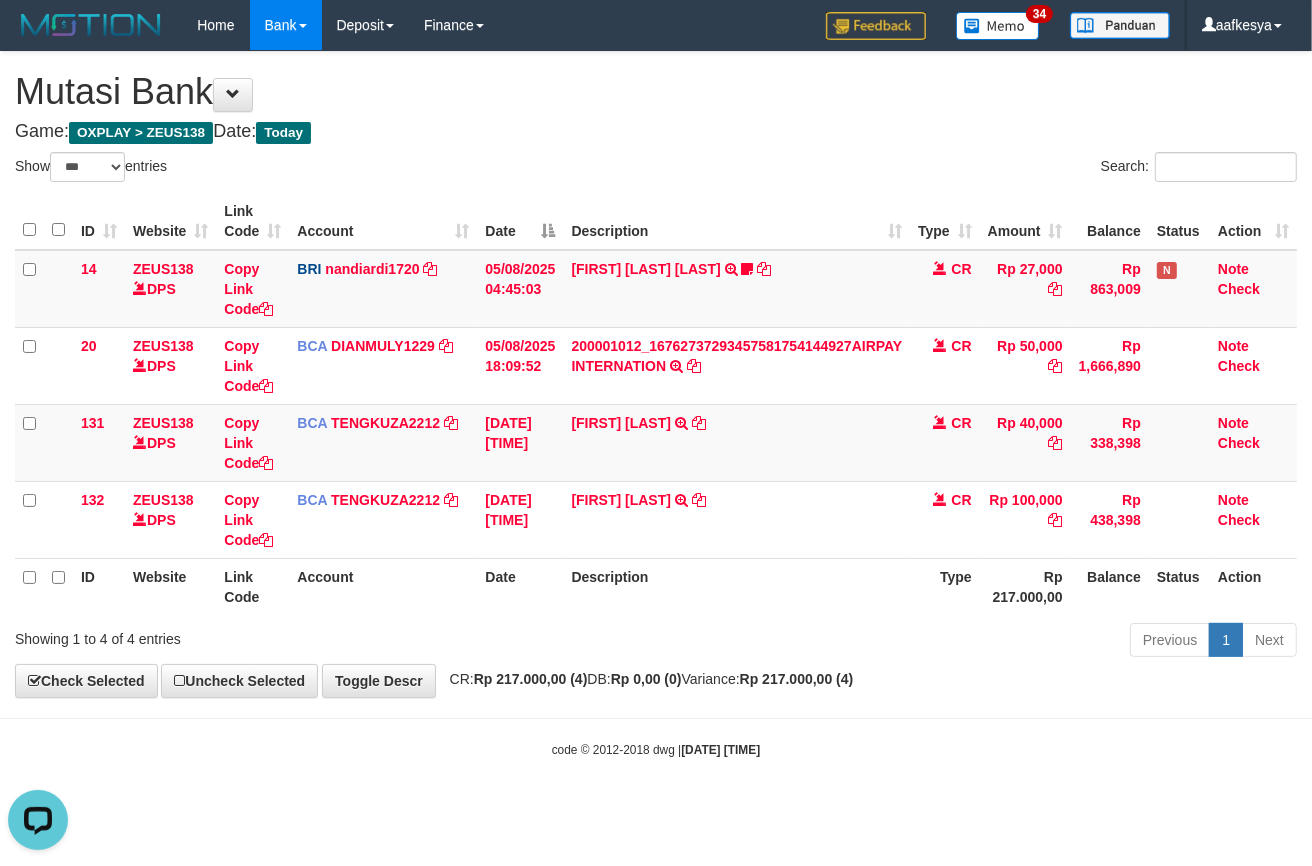 click on "Toggle navigation
Home
Bank
Account List
Load
By Website
Group
[OXPLAY]													ZEUS138
By Load Group (DPS)" at bounding box center (656, 404) 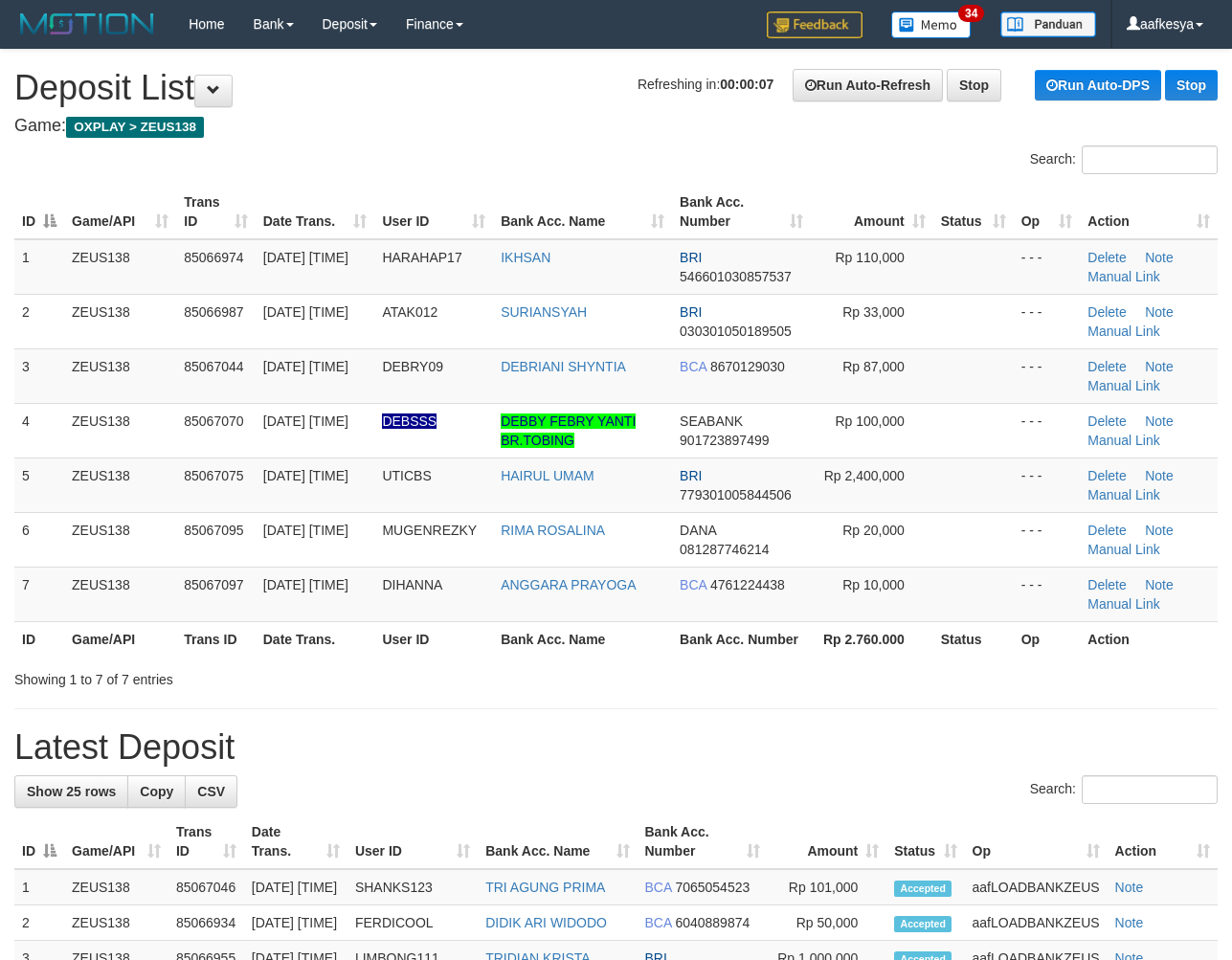 scroll, scrollTop: 0, scrollLeft: 0, axis: both 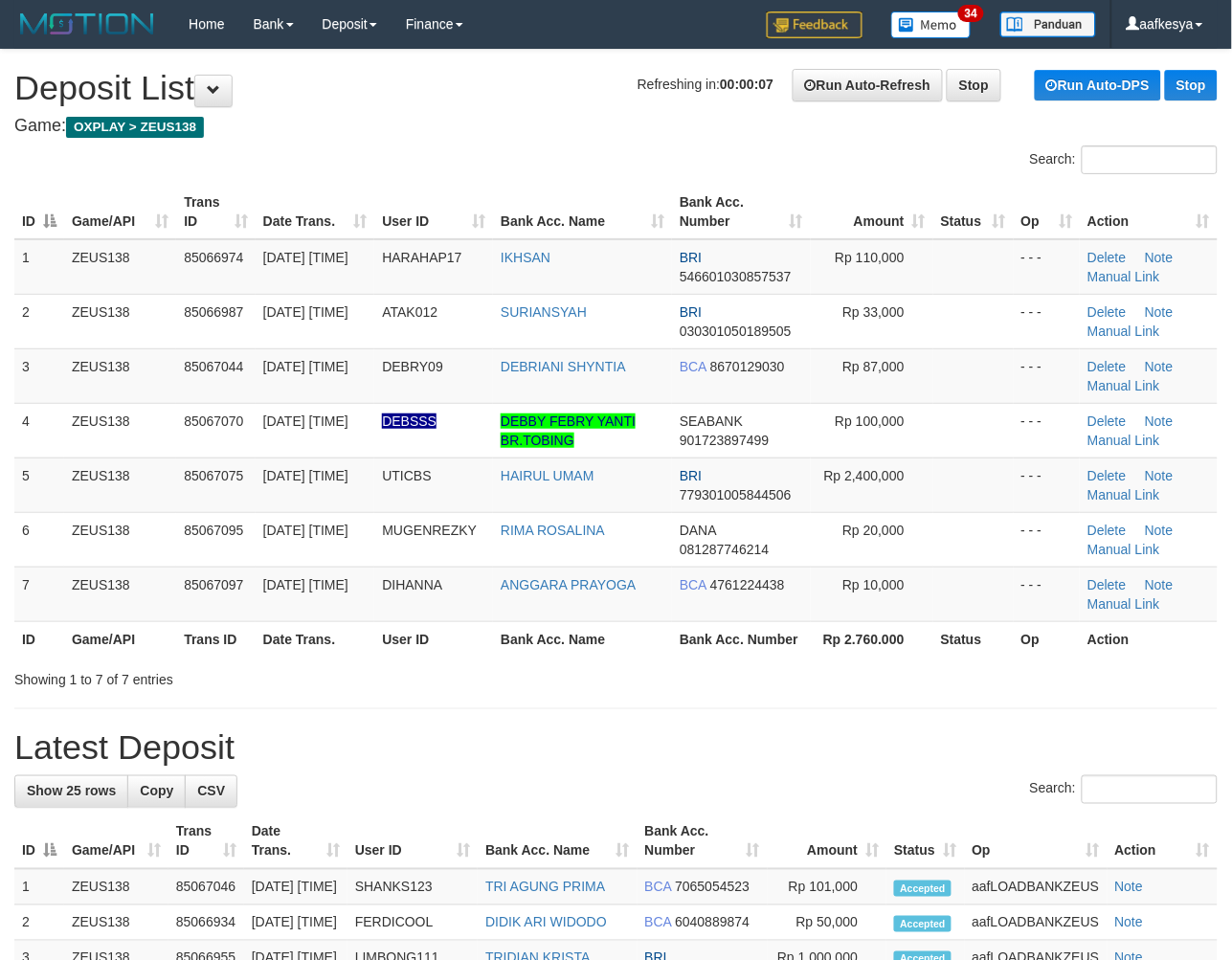 click on "Latest Deposit" at bounding box center (616, 748) 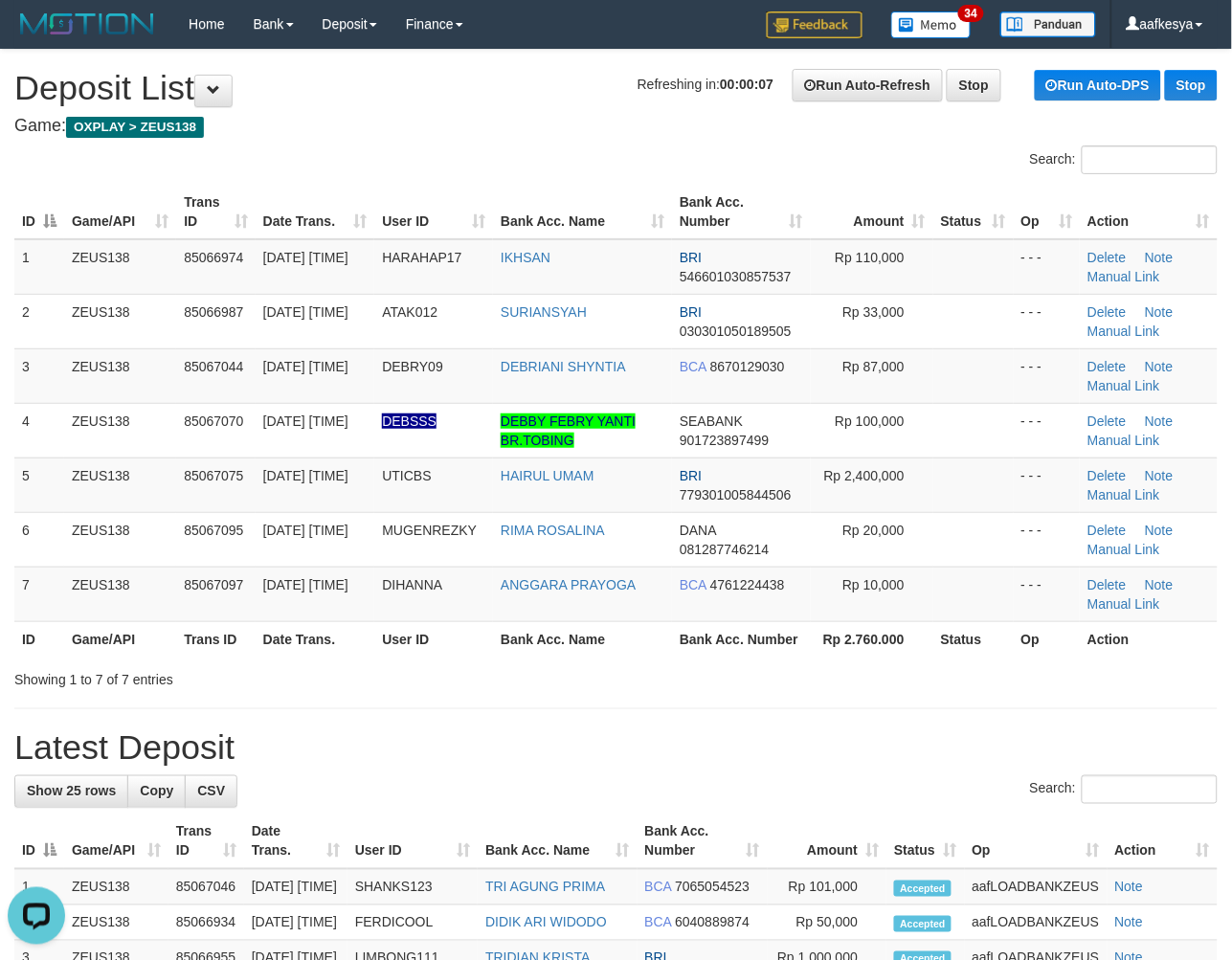 scroll, scrollTop: 0, scrollLeft: 0, axis: both 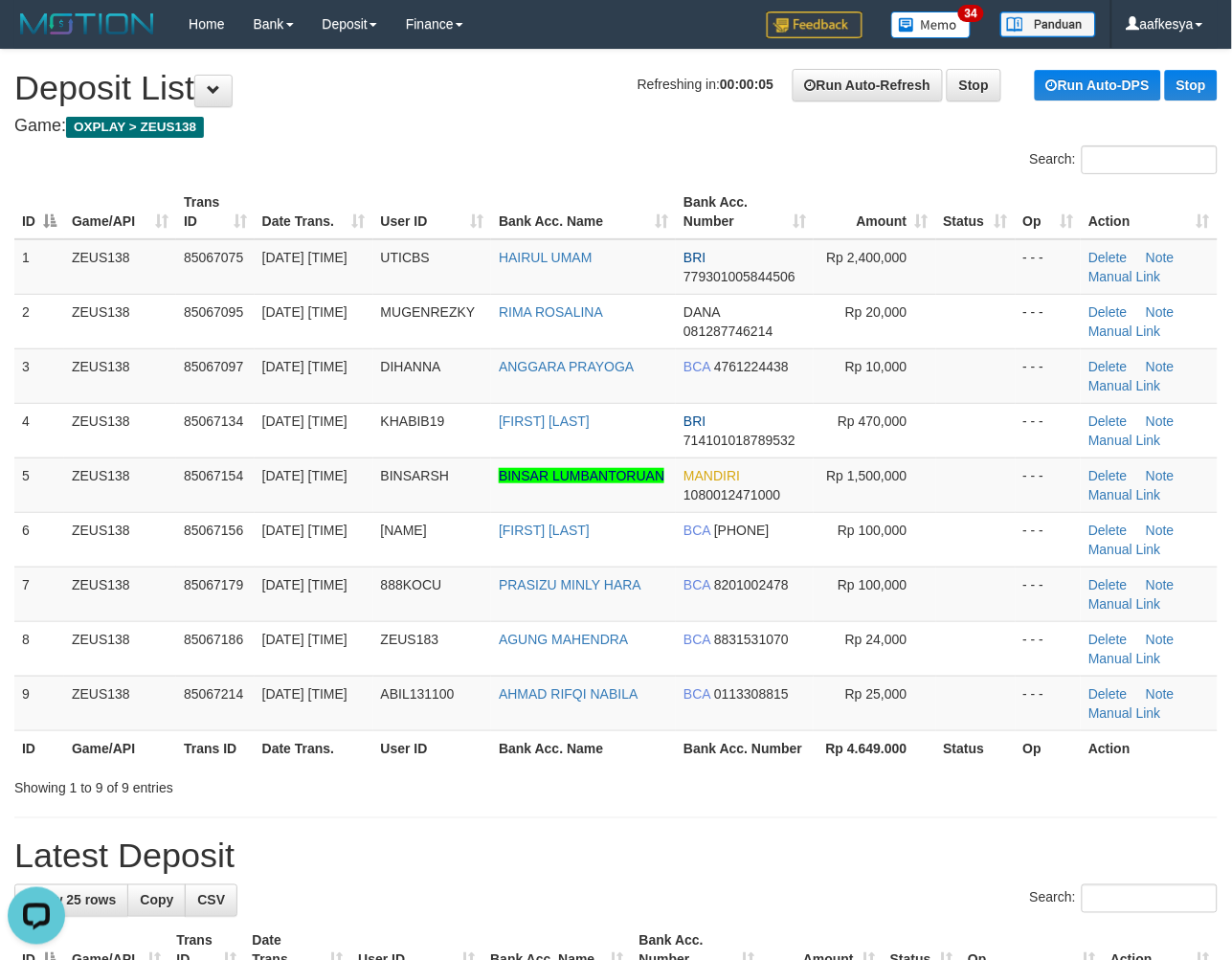click on "**********" at bounding box center [616, 1145] 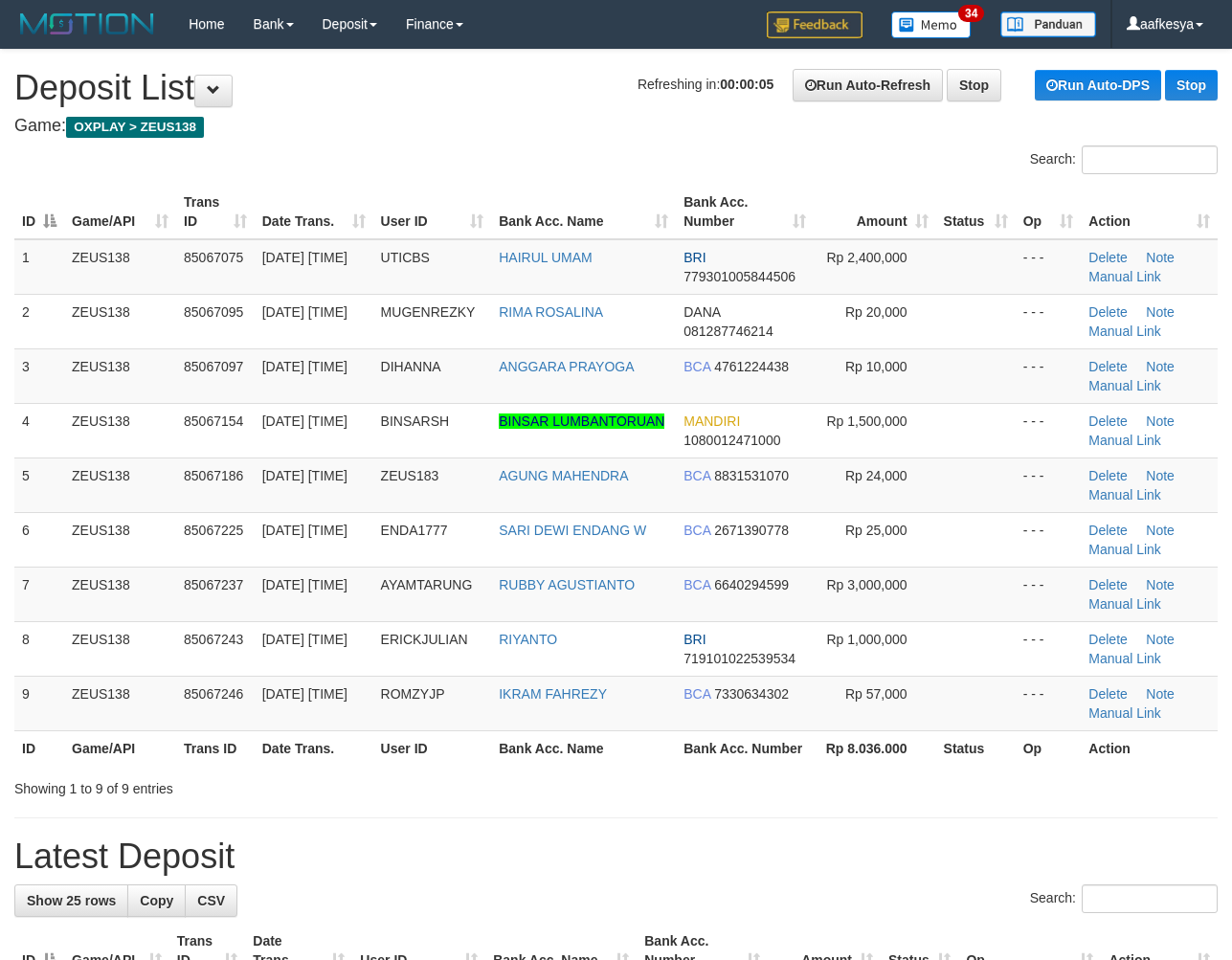 scroll, scrollTop: 0, scrollLeft: 0, axis: both 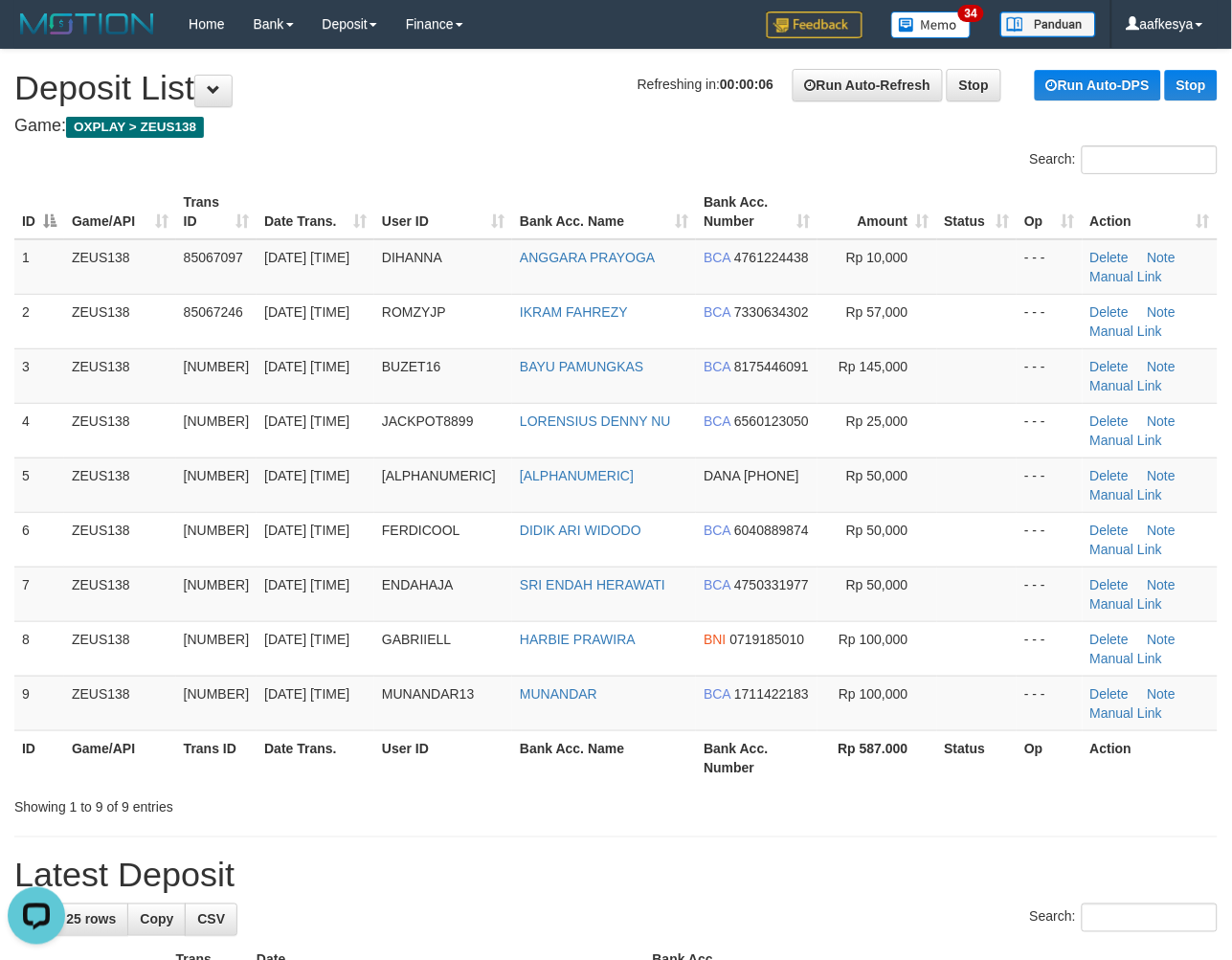 click on "Latest Deposit" at bounding box center (616, 876) 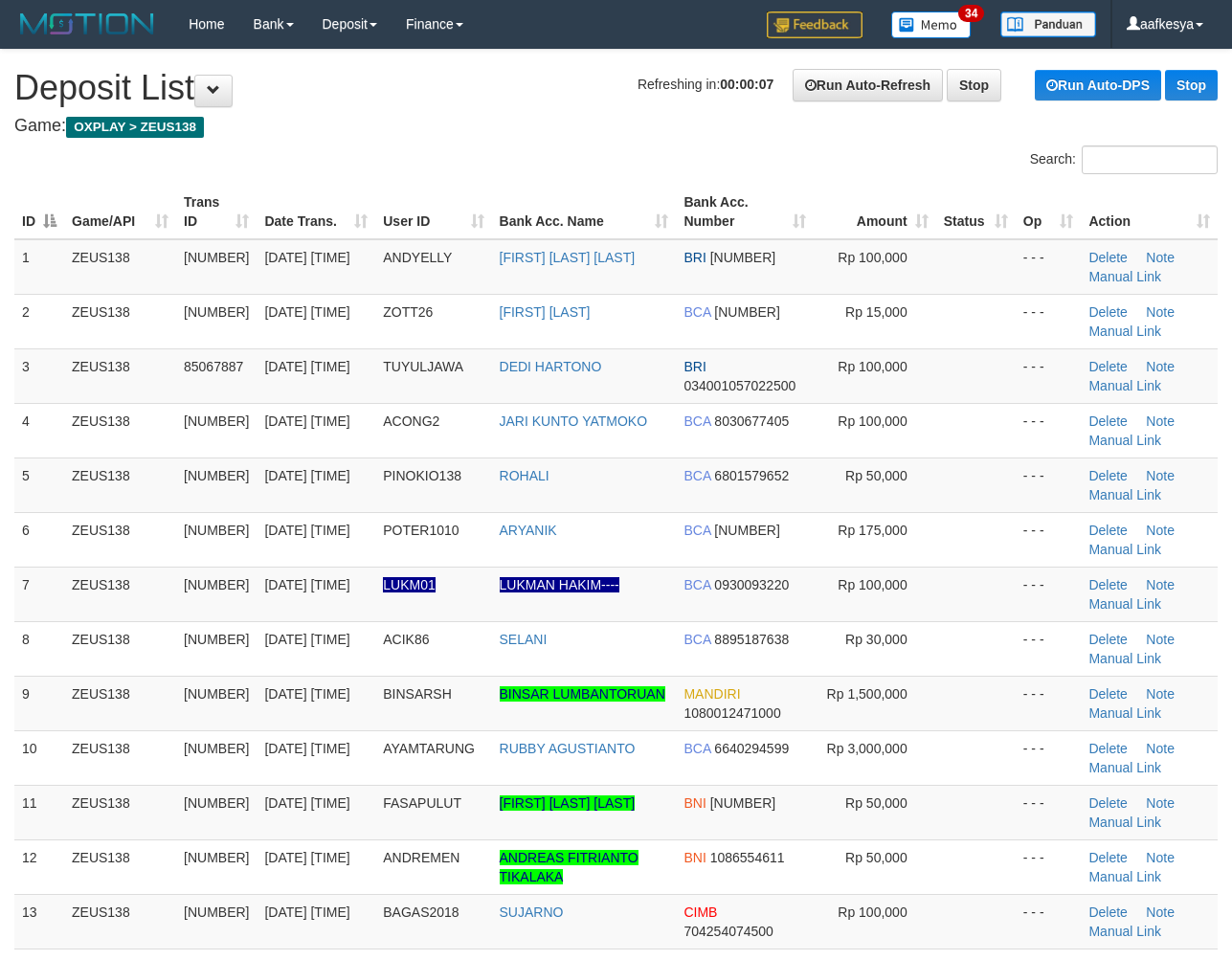 scroll, scrollTop: 0, scrollLeft: 0, axis: both 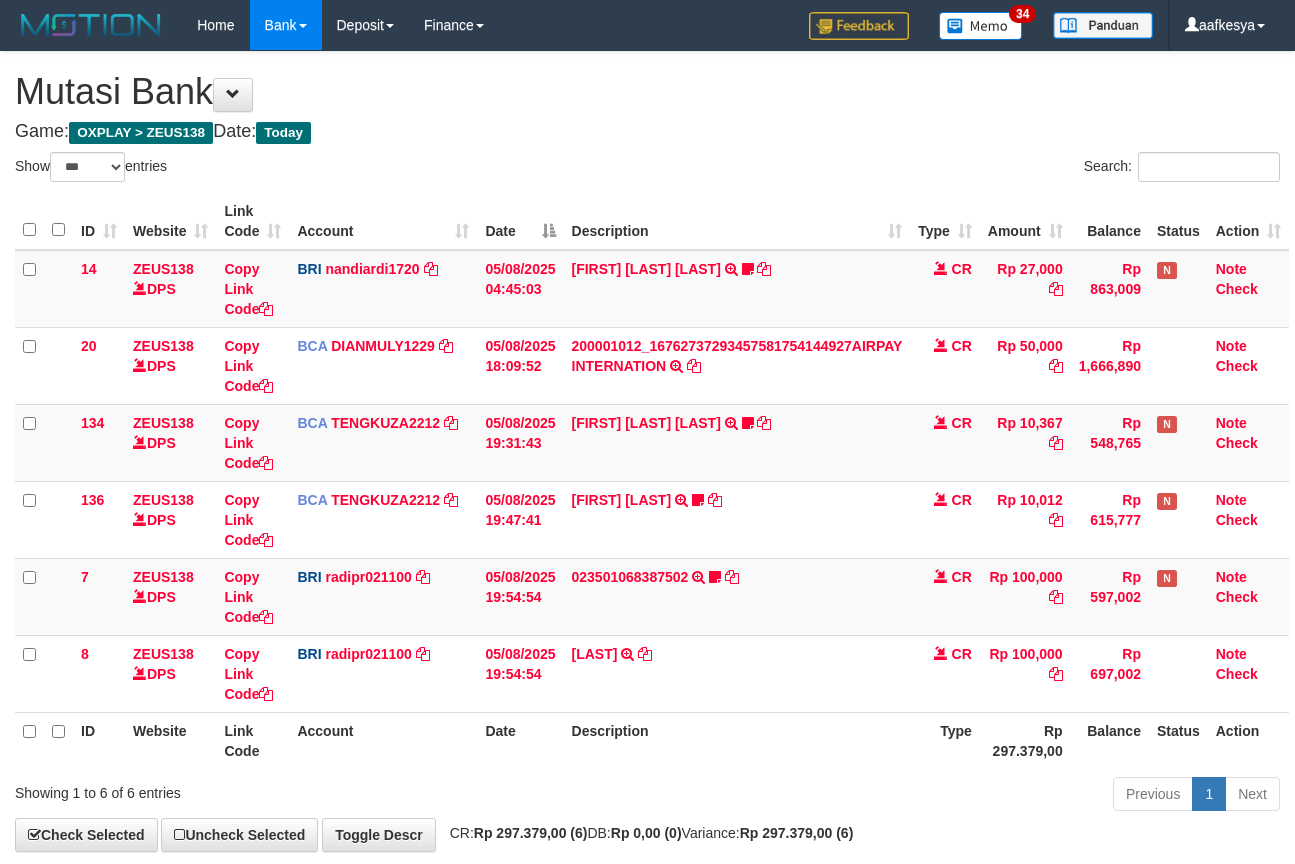 select on "***" 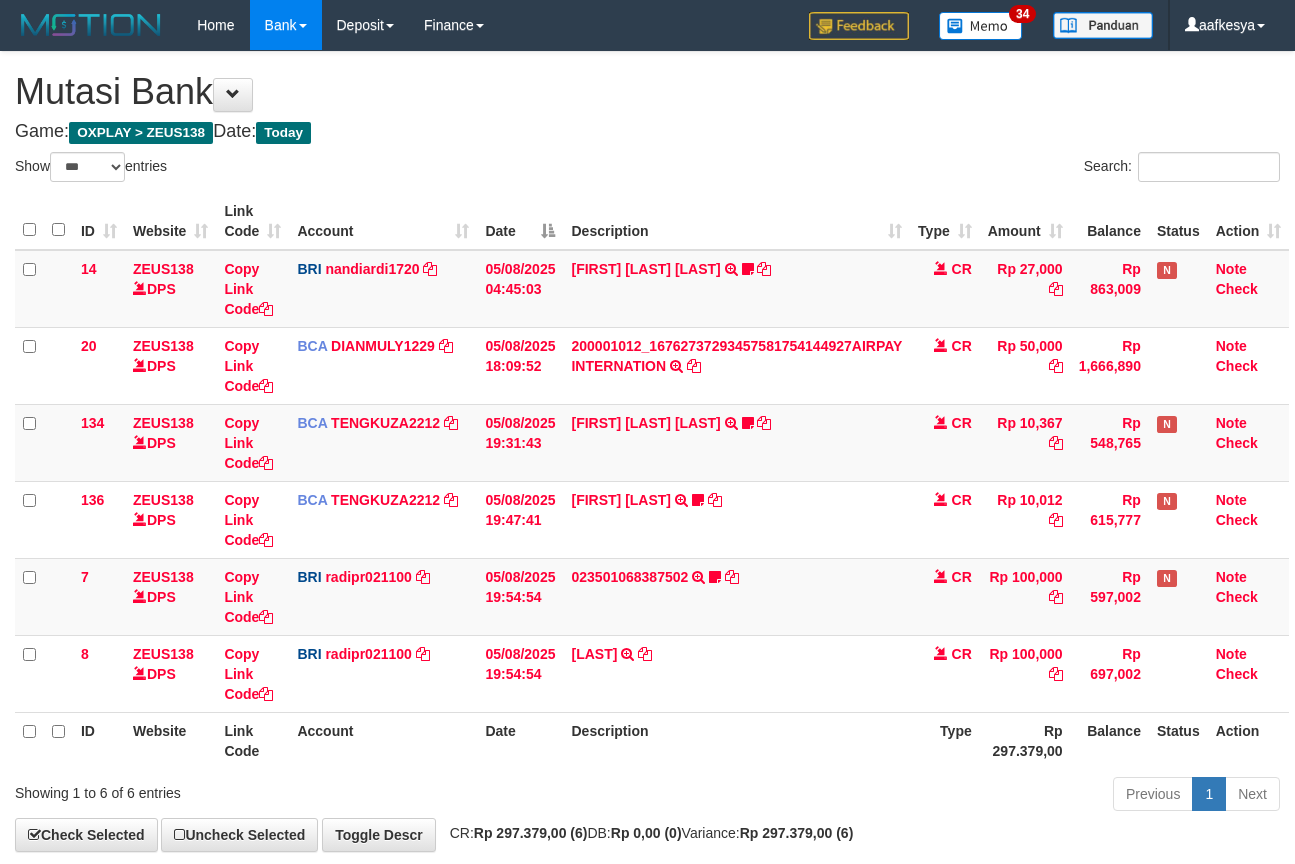 scroll, scrollTop: 100, scrollLeft: 0, axis: vertical 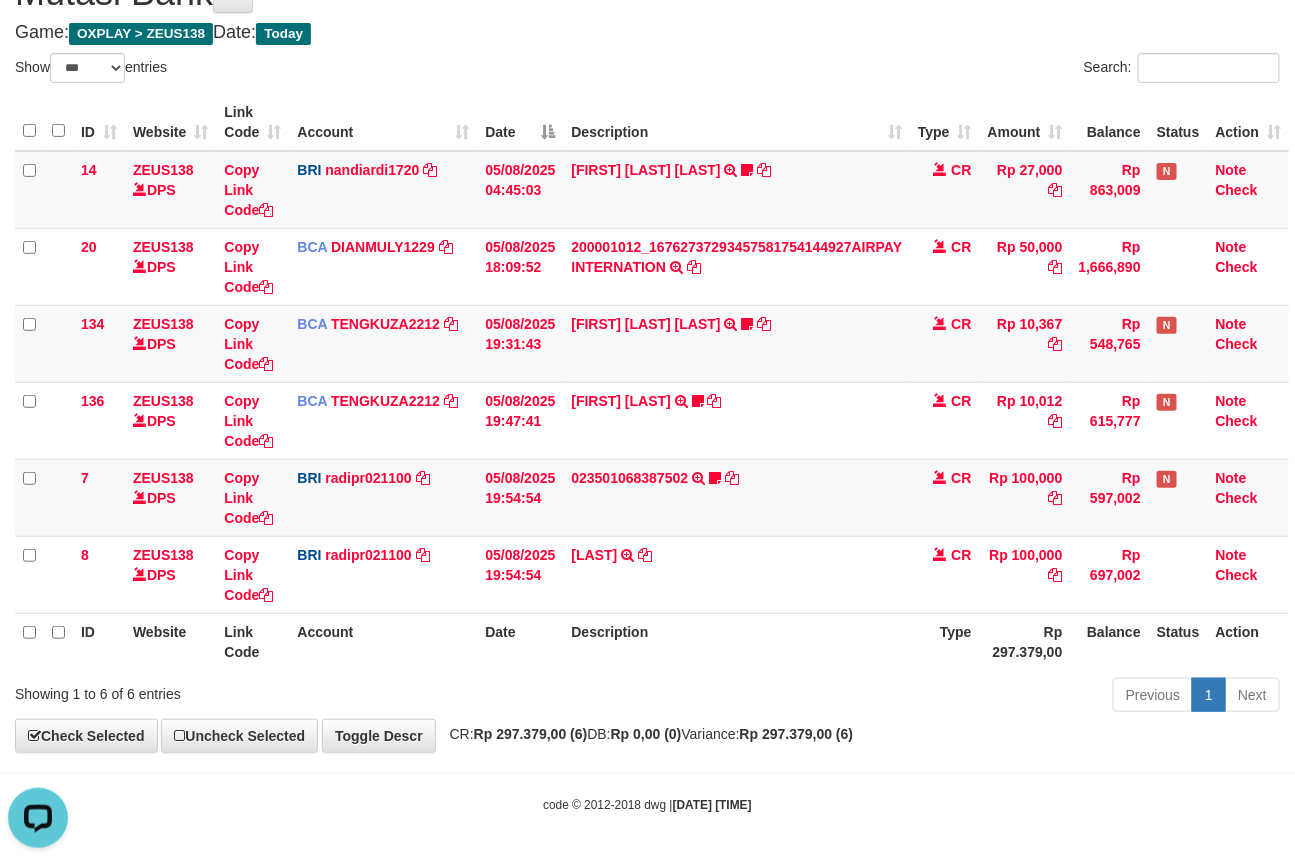 click on "Showing 1 to 6 of 6 entries" at bounding box center [270, 690] 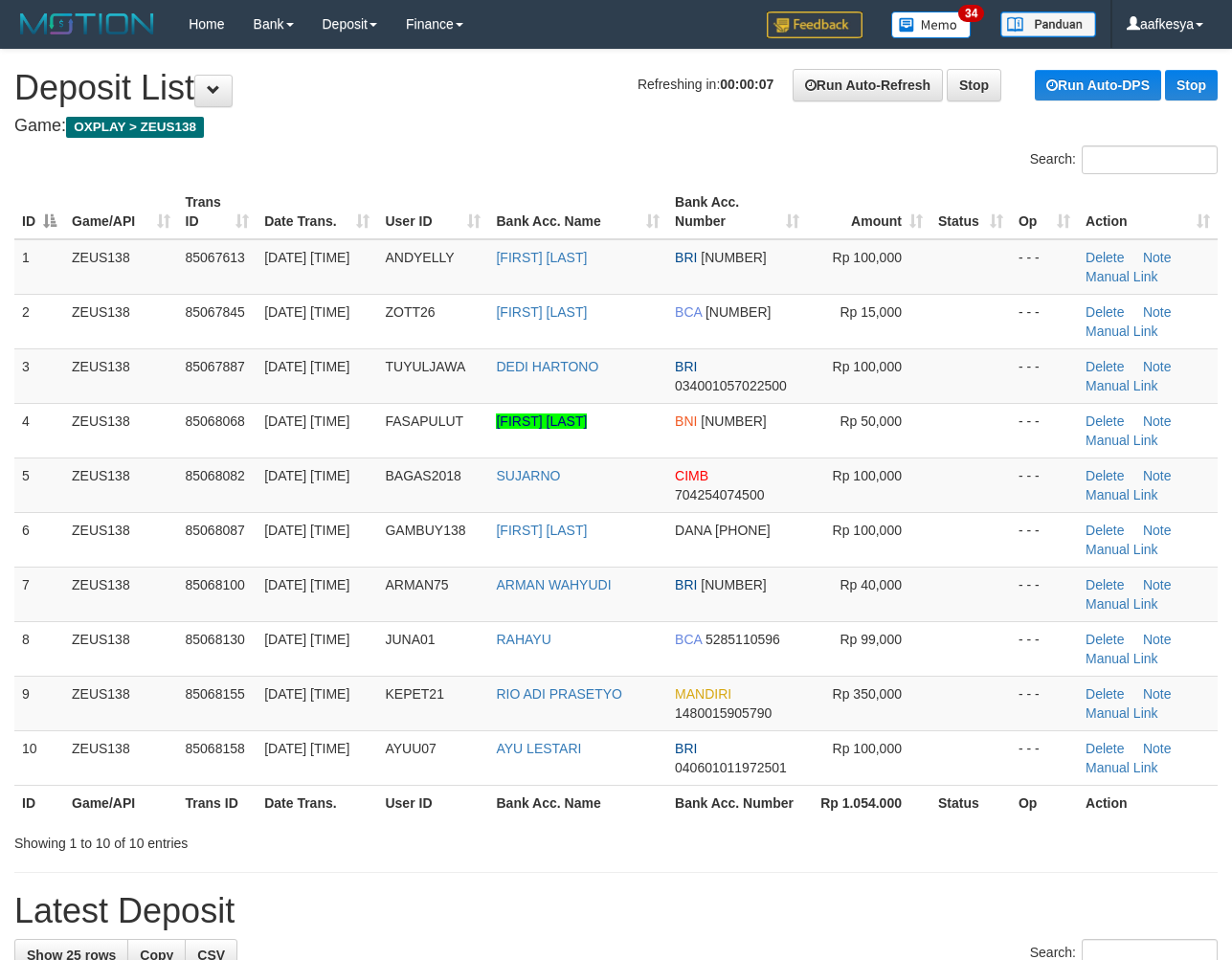 scroll, scrollTop: 0, scrollLeft: 0, axis: both 